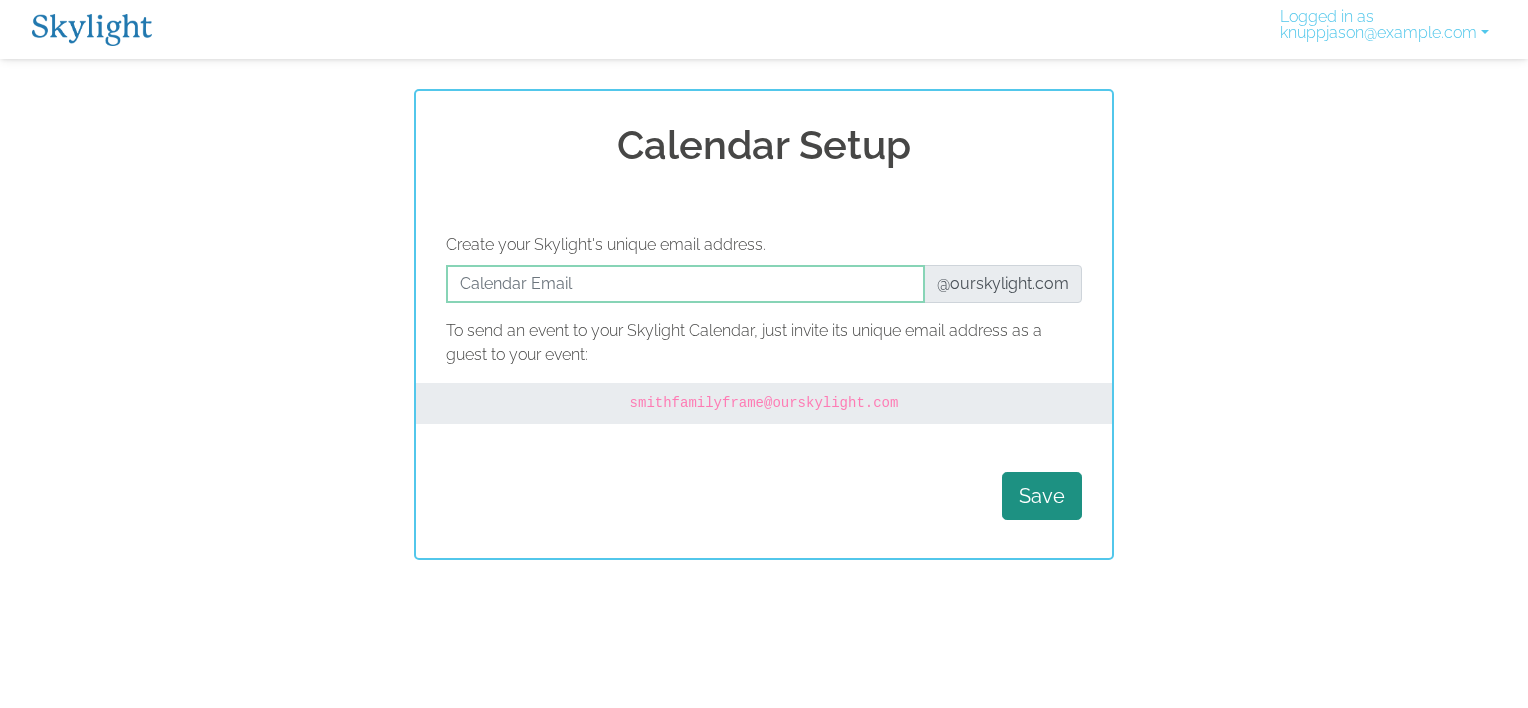 scroll, scrollTop: 0, scrollLeft: 0, axis: both 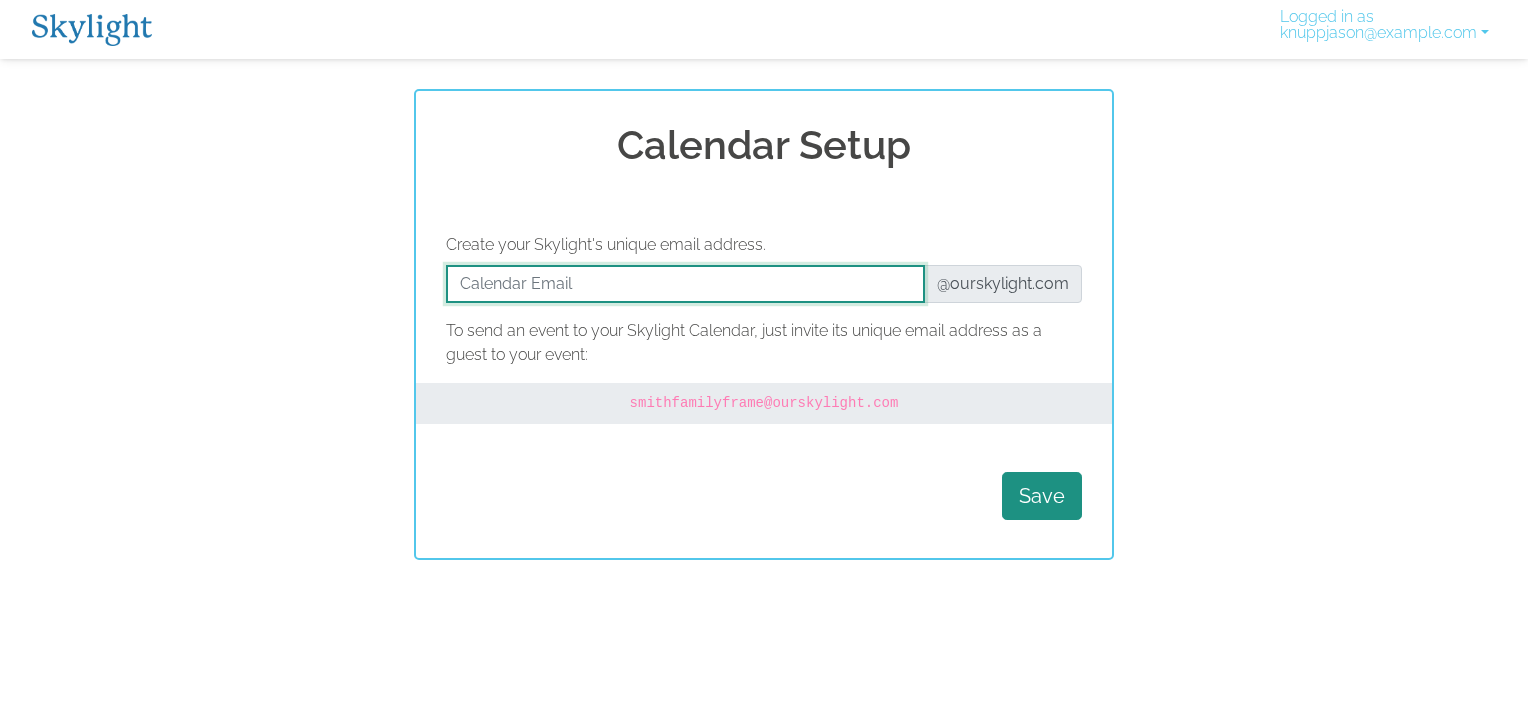 click at bounding box center (685, 284) 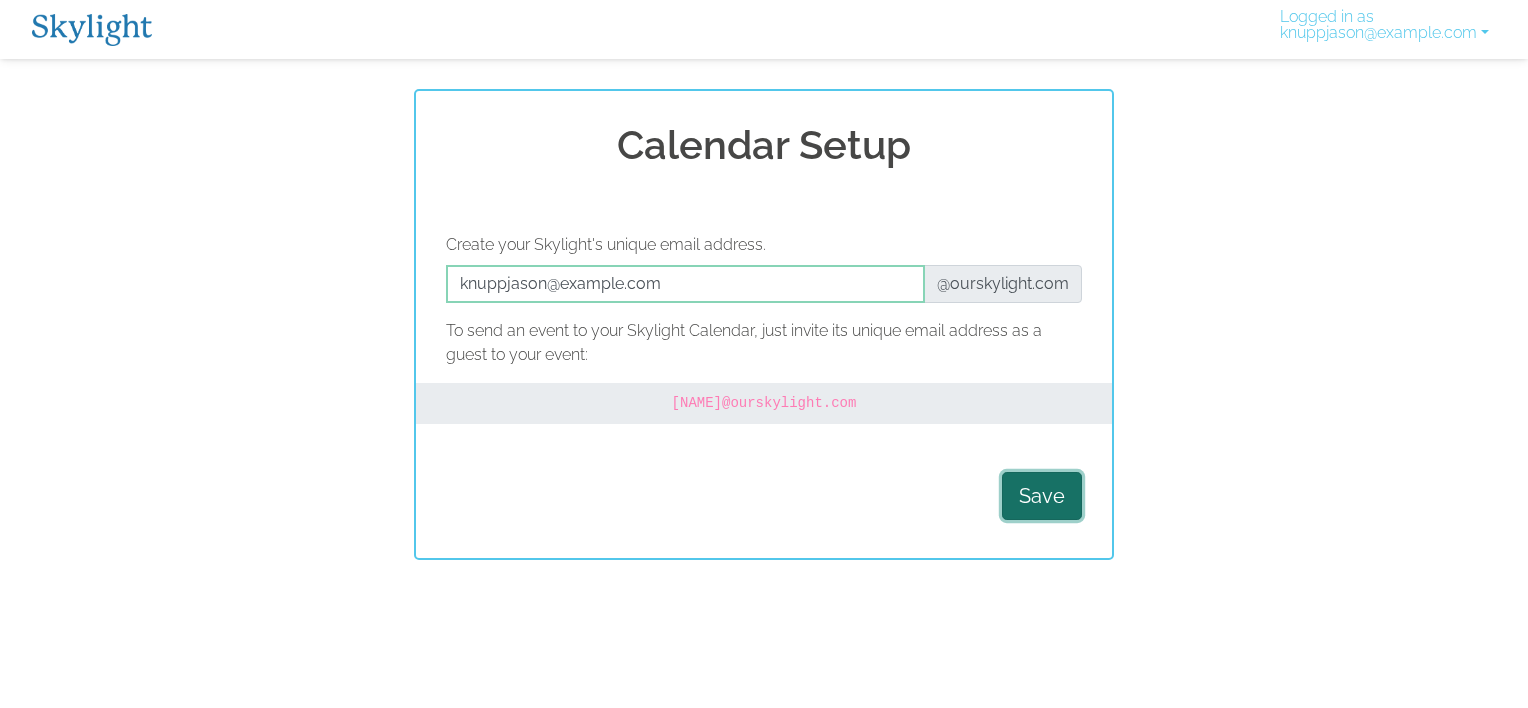 click on "Save" at bounding box center [1042, 496] 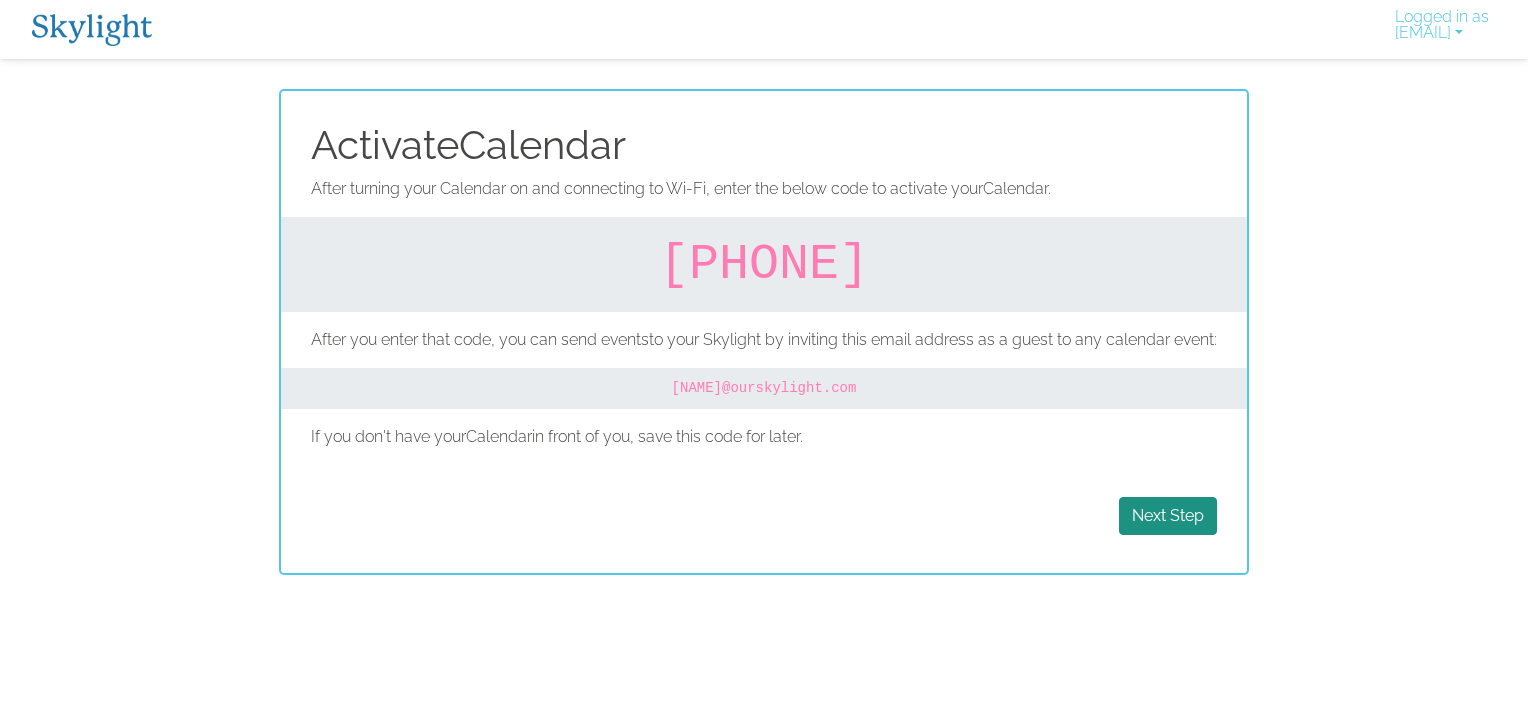 scroll, scrollTop: 0, scrollLeft: 0, axis: both 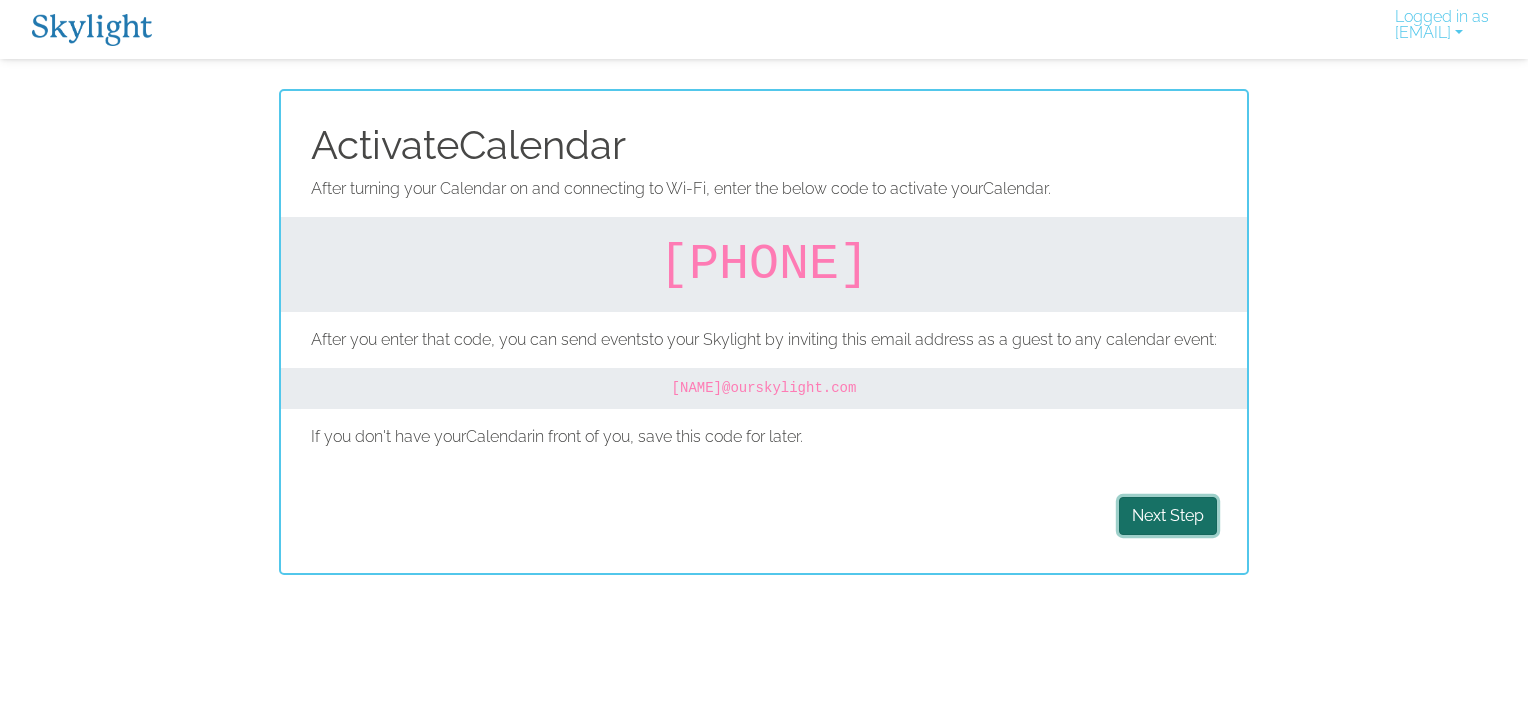 click on "Next Step" at bounding box center [1168, 516] 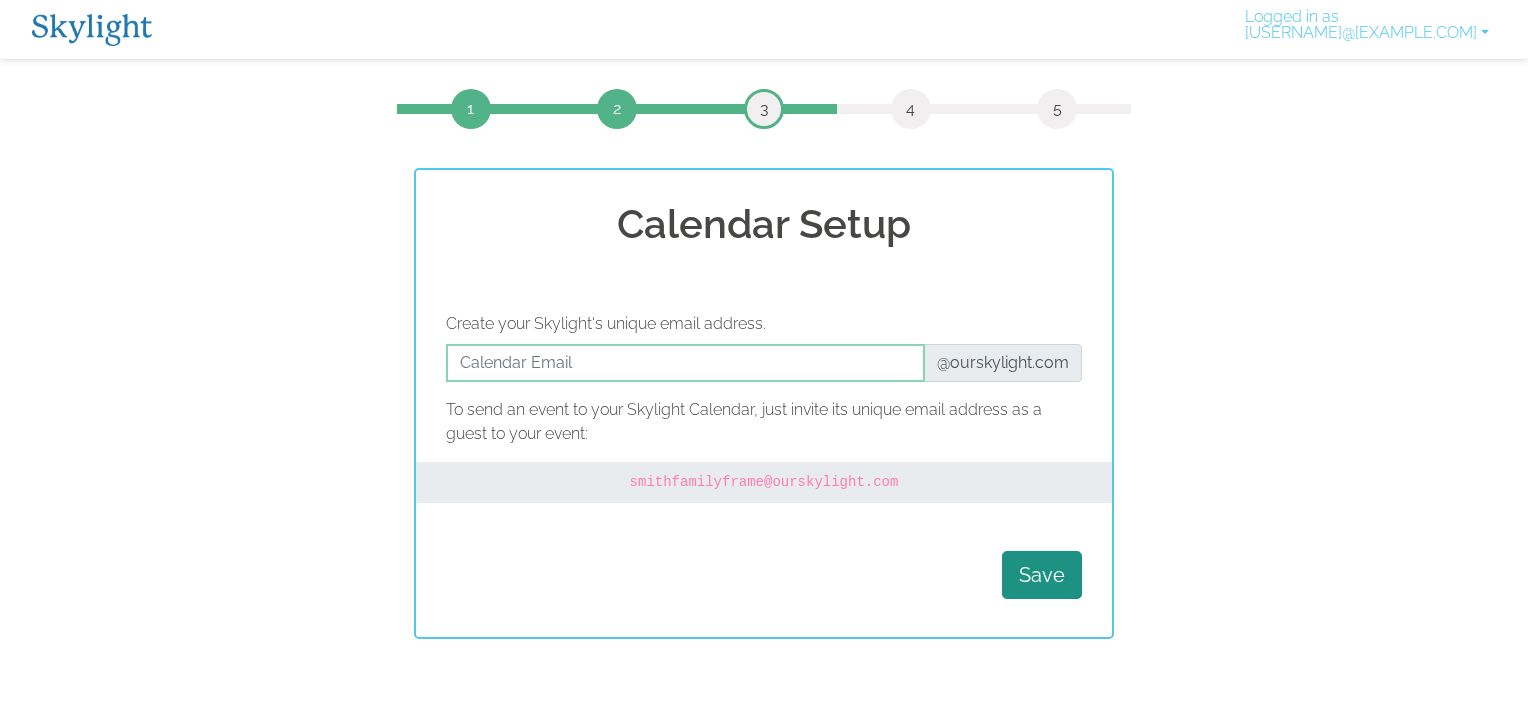 scroll, scrollTop: 0, scrollLeft: 0, axis: both 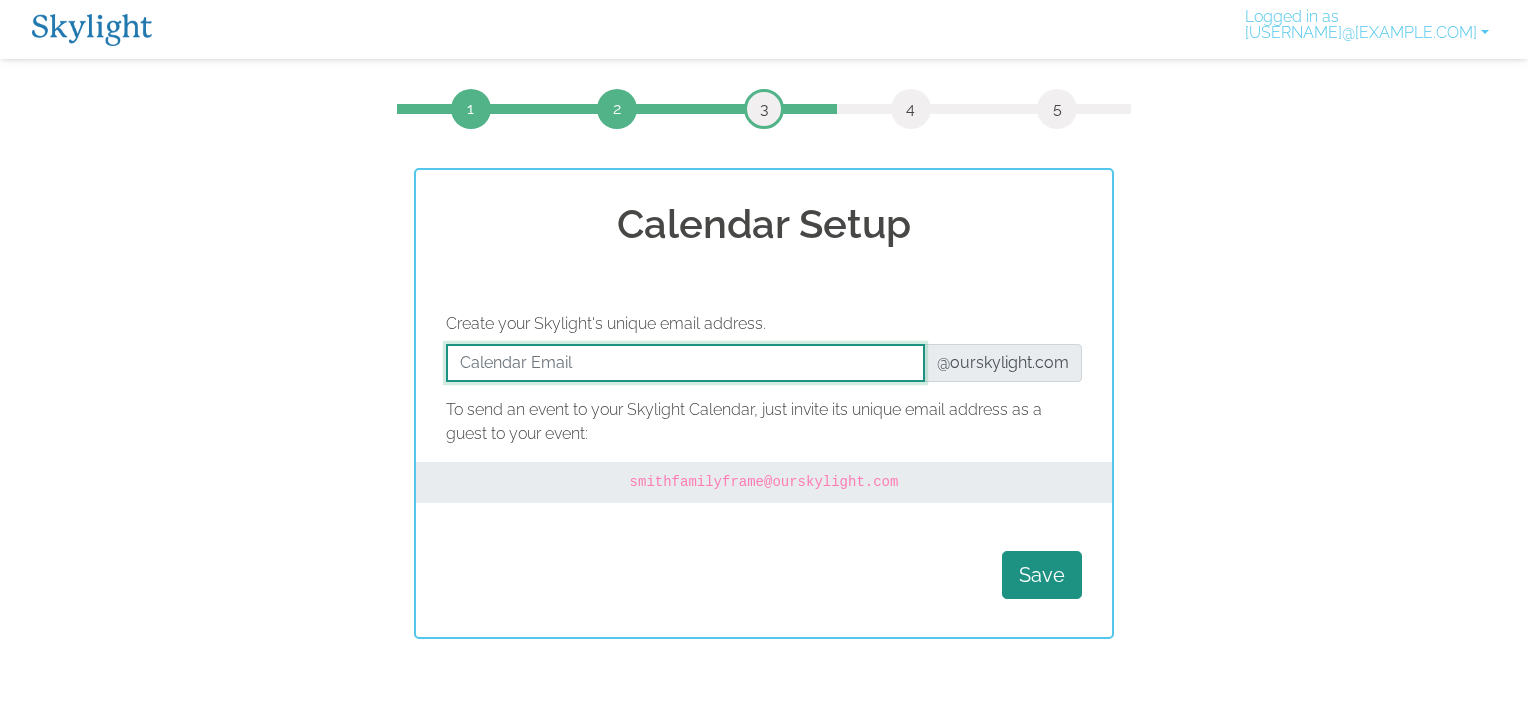 click at bounding box center (685, 363) 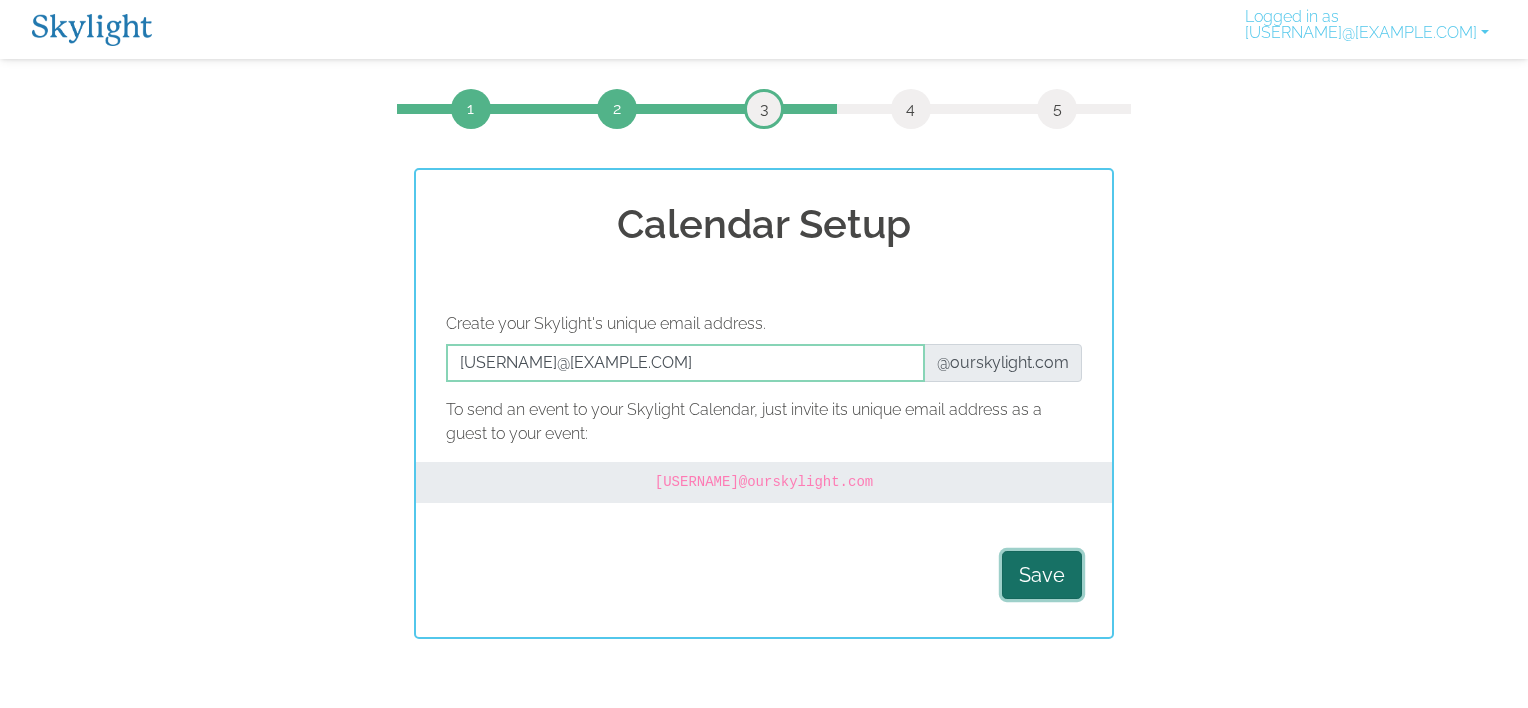 click on "Save" at bounding box center [1042, 575] 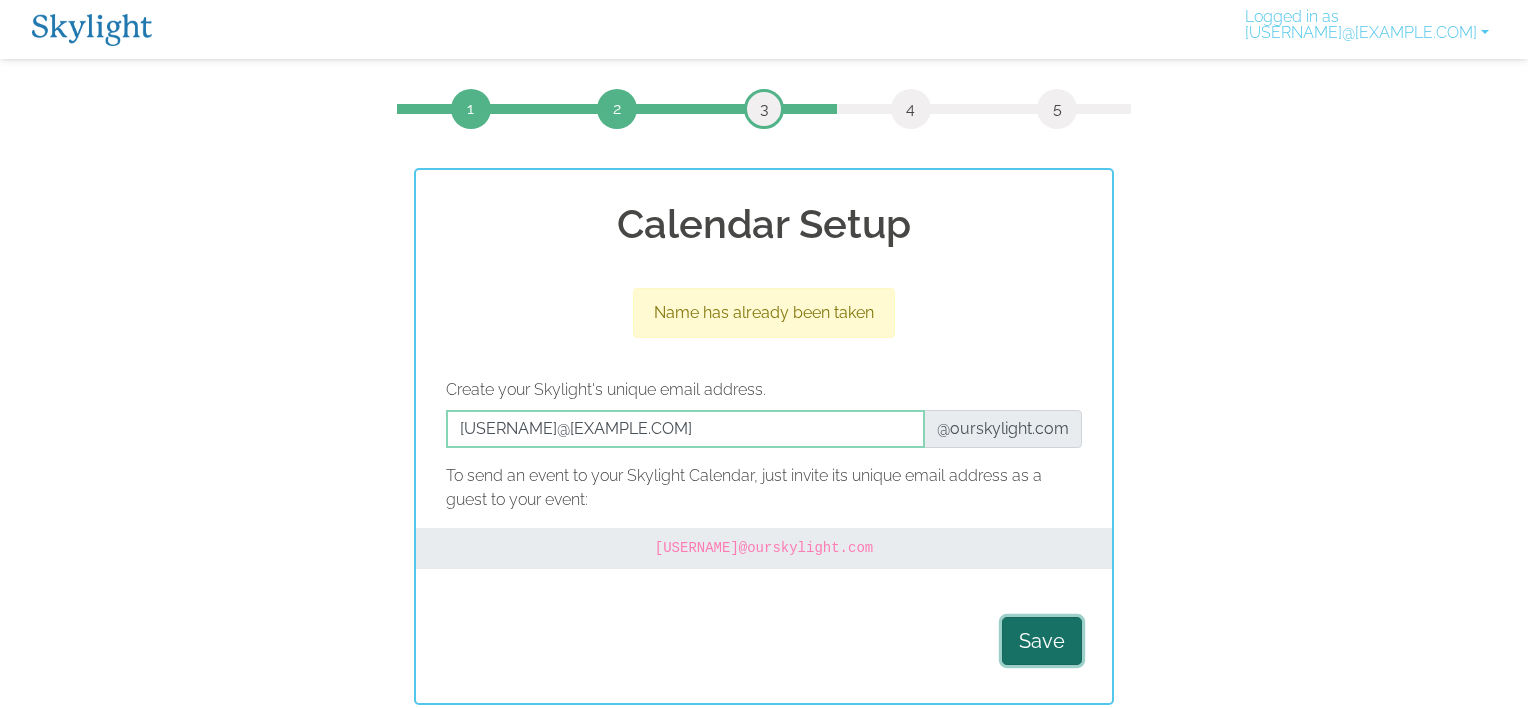 click on "Save" at bounding box center (1042, 641) 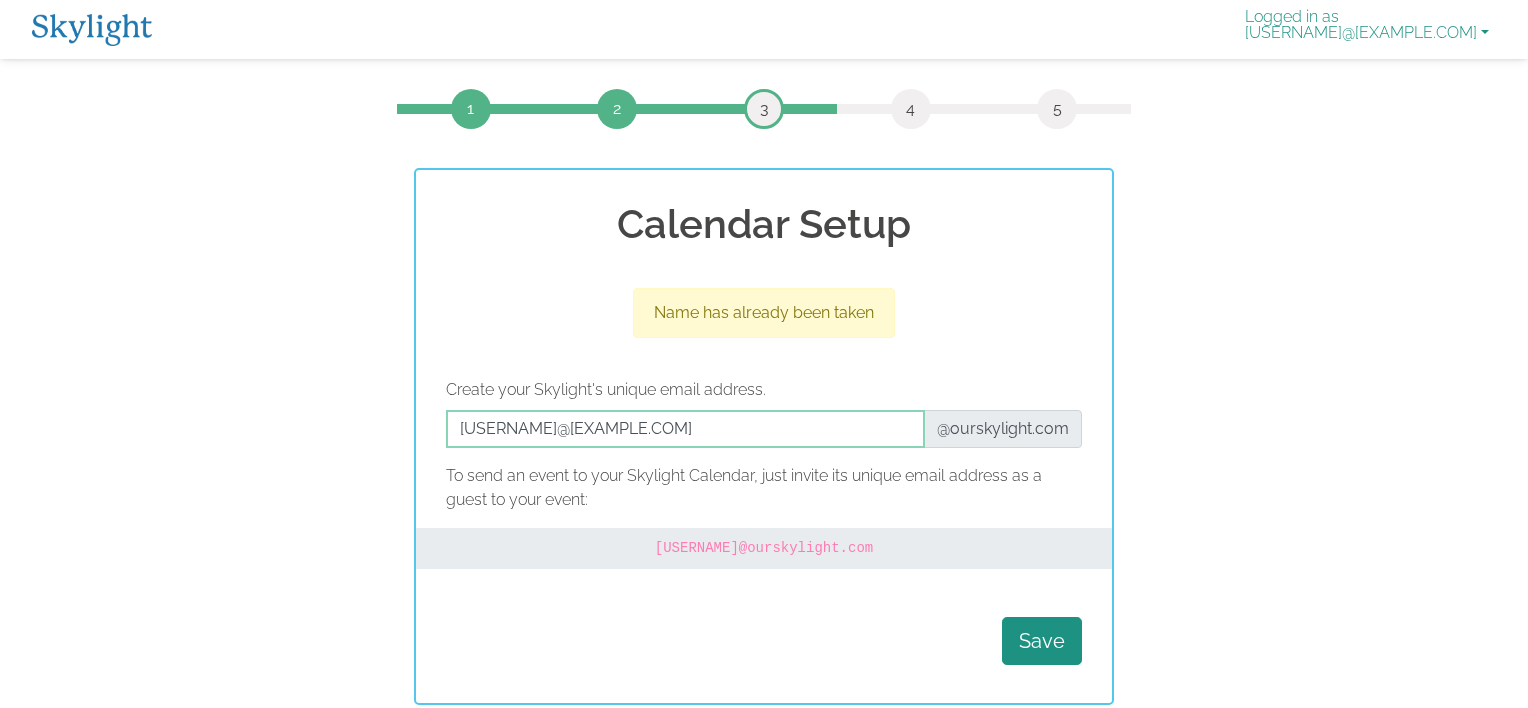click on "Logged in as jason.a.knupp.mil@us.navy.mil" at bounding box center (1367, 29) 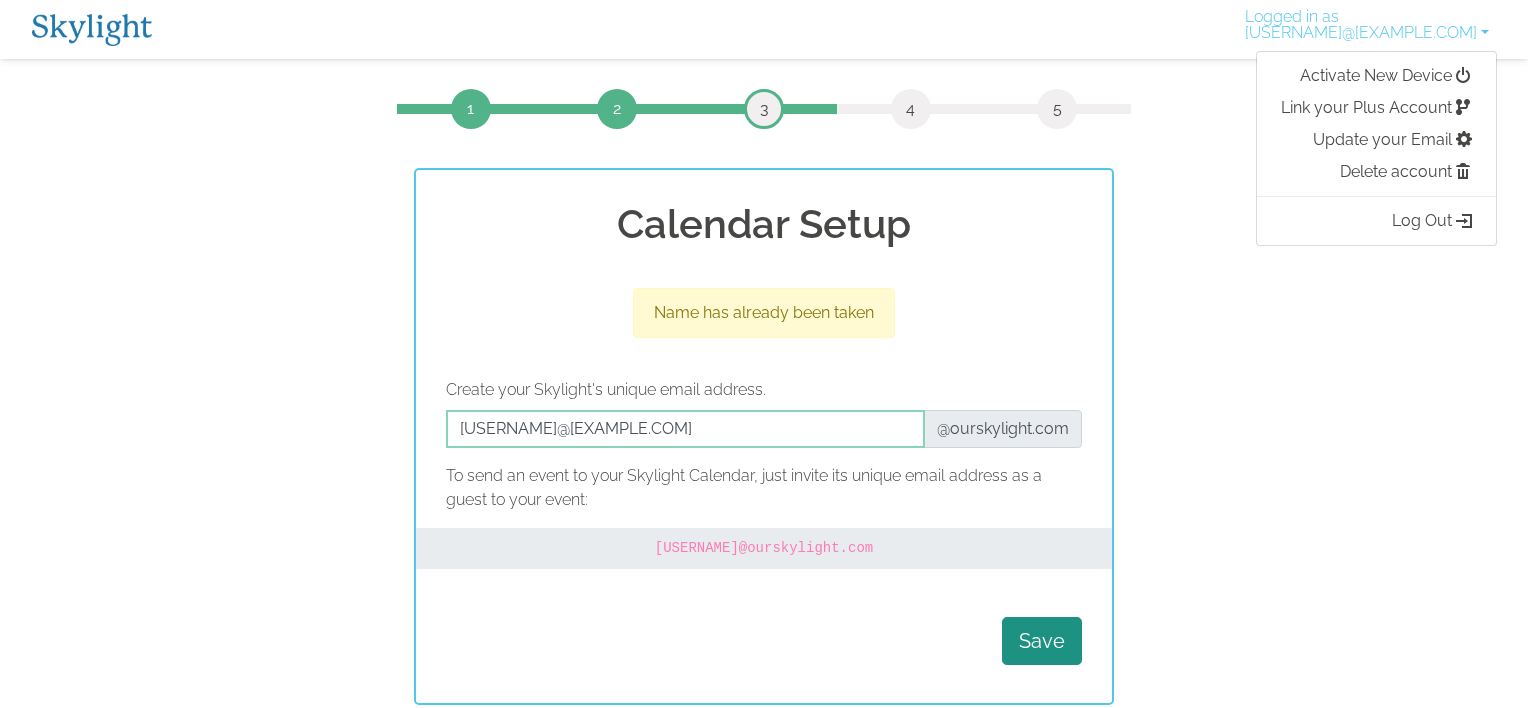 click on "1 2 3 4 5 Calendar Setup Name has already been taken Create your Skylight's unique email address.   @ourskylight.com To send an event to your Skylight Calendar, just invite its unique email address as a guest to your event: knuppjason @ourskylight.com Save" at bounding box center (764, 397) 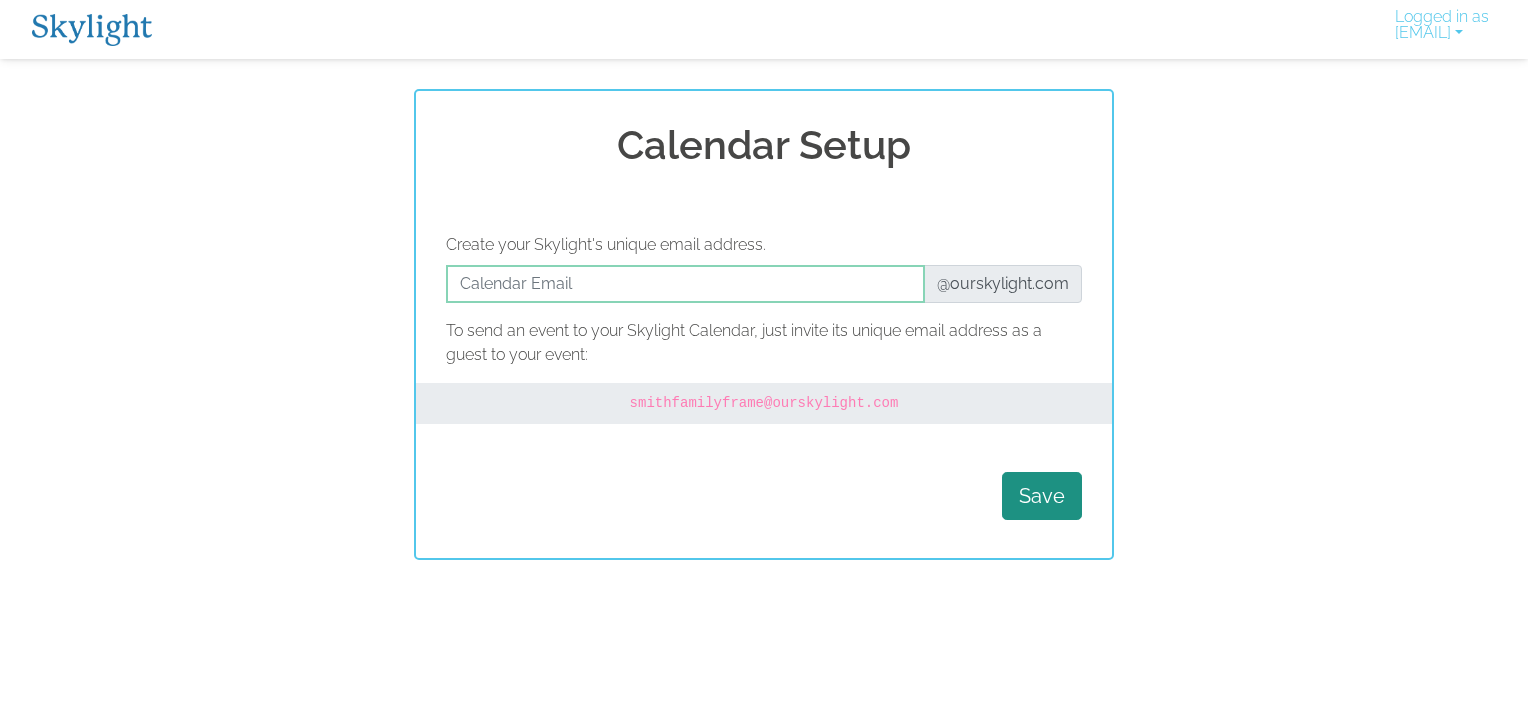 scroll, scrollTop: 0, scrollLeft: 0, axis: both 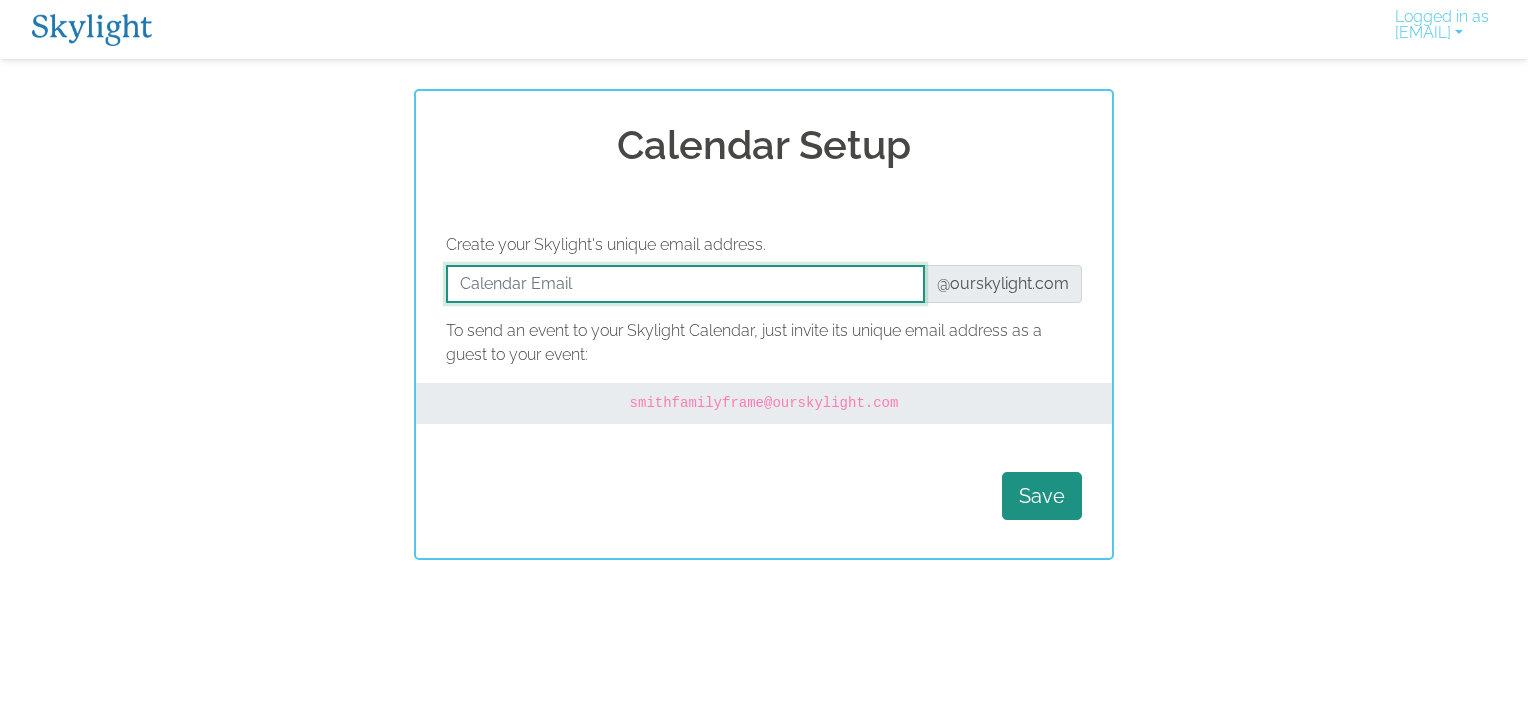 click at bounding box center (685, 284) 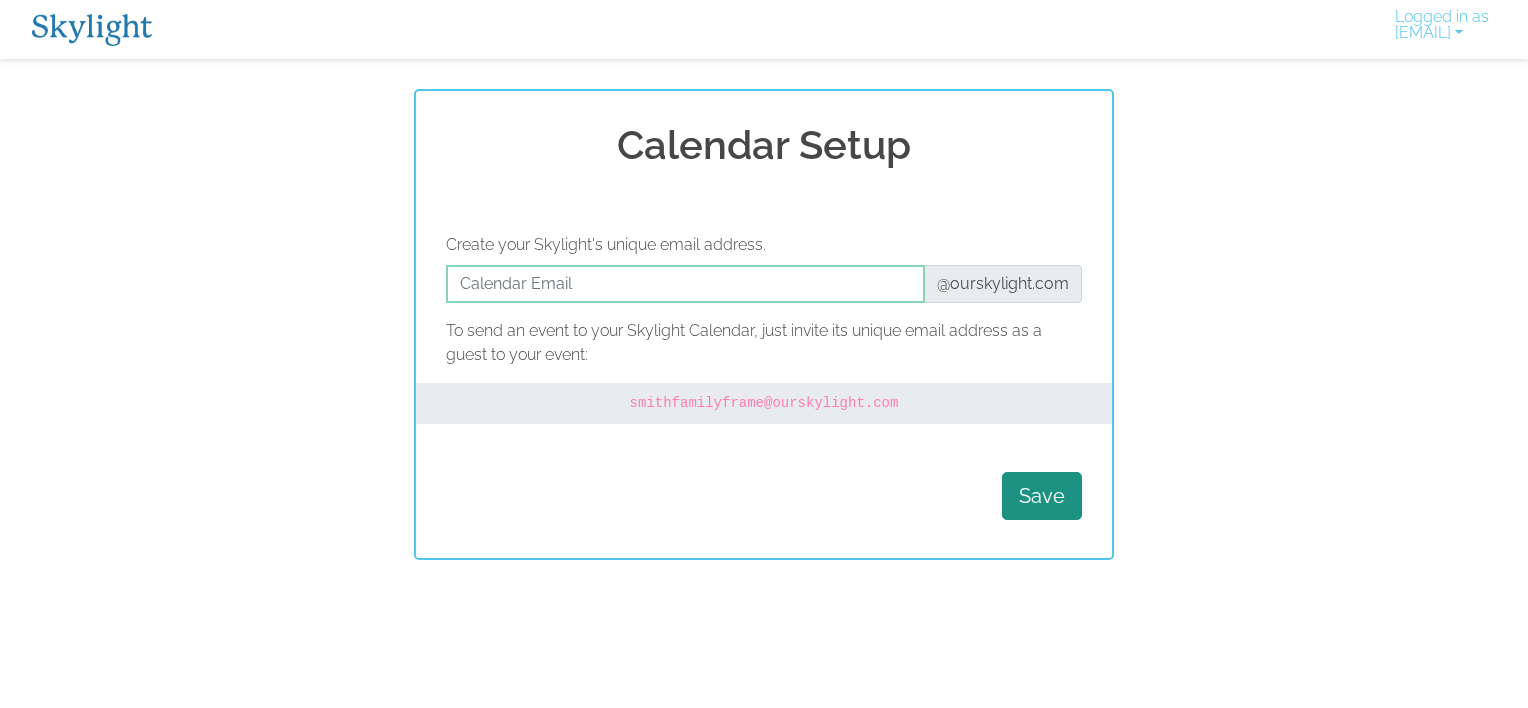click on "Calendar Setup Create your Skylight's unique email address.   @ourskylight.com To send an event to your Skylight Calendar, just invite its unique email address as a guest to your event: smithfamilyframe @ourskylight.com Save" at bounding box center [764, 324] 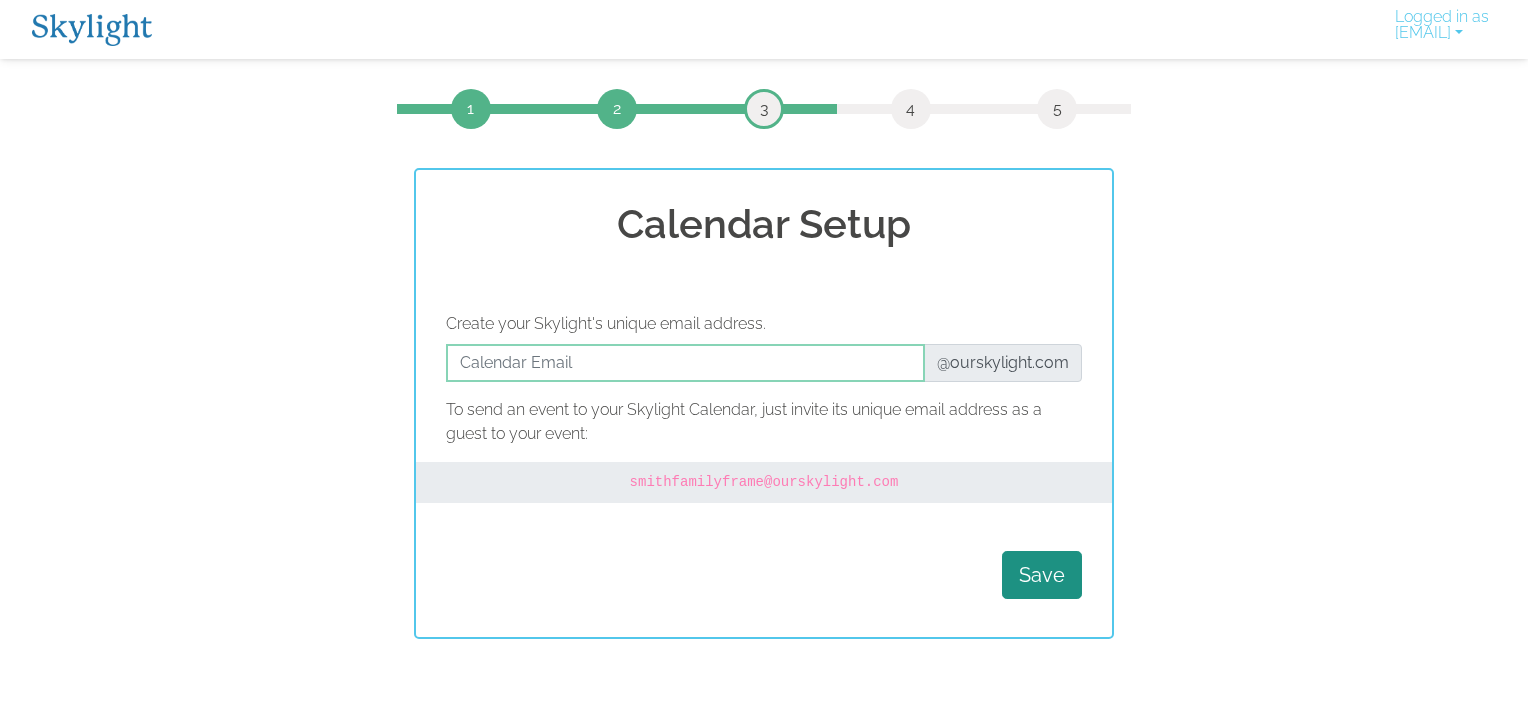 scroll, scrollTop: 0, scrollLeft: 0, axis: both 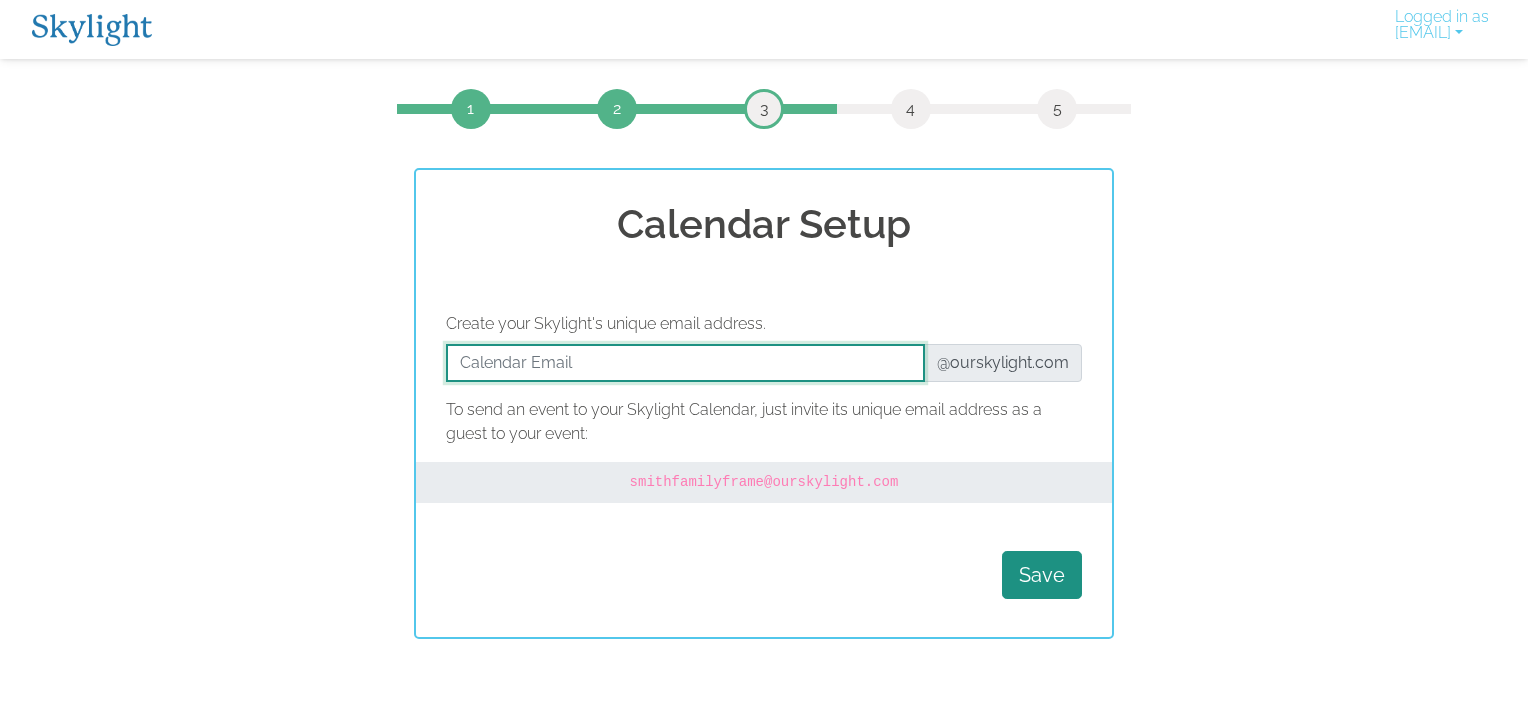 click at bounding box center (685, 363) 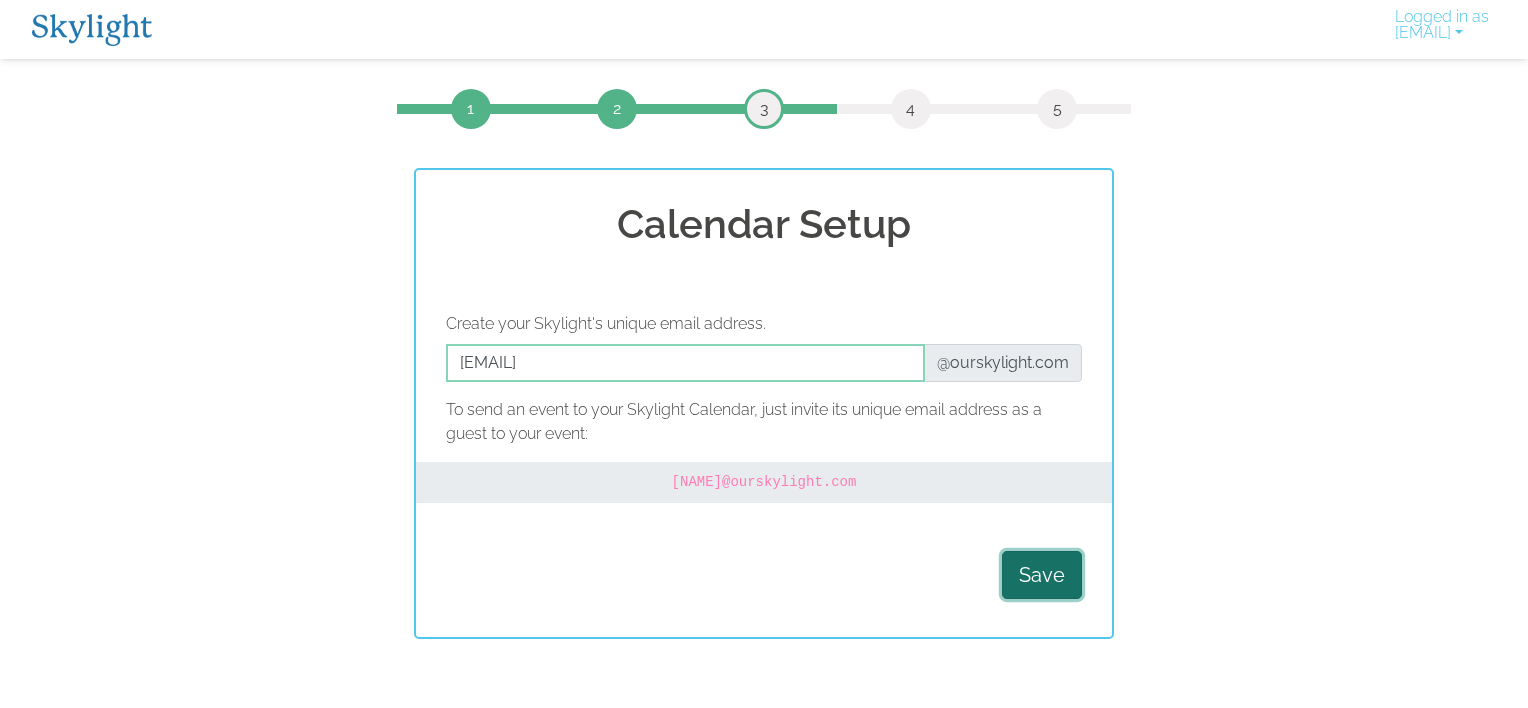 click on "Save" at bounding box center (1042, 575) 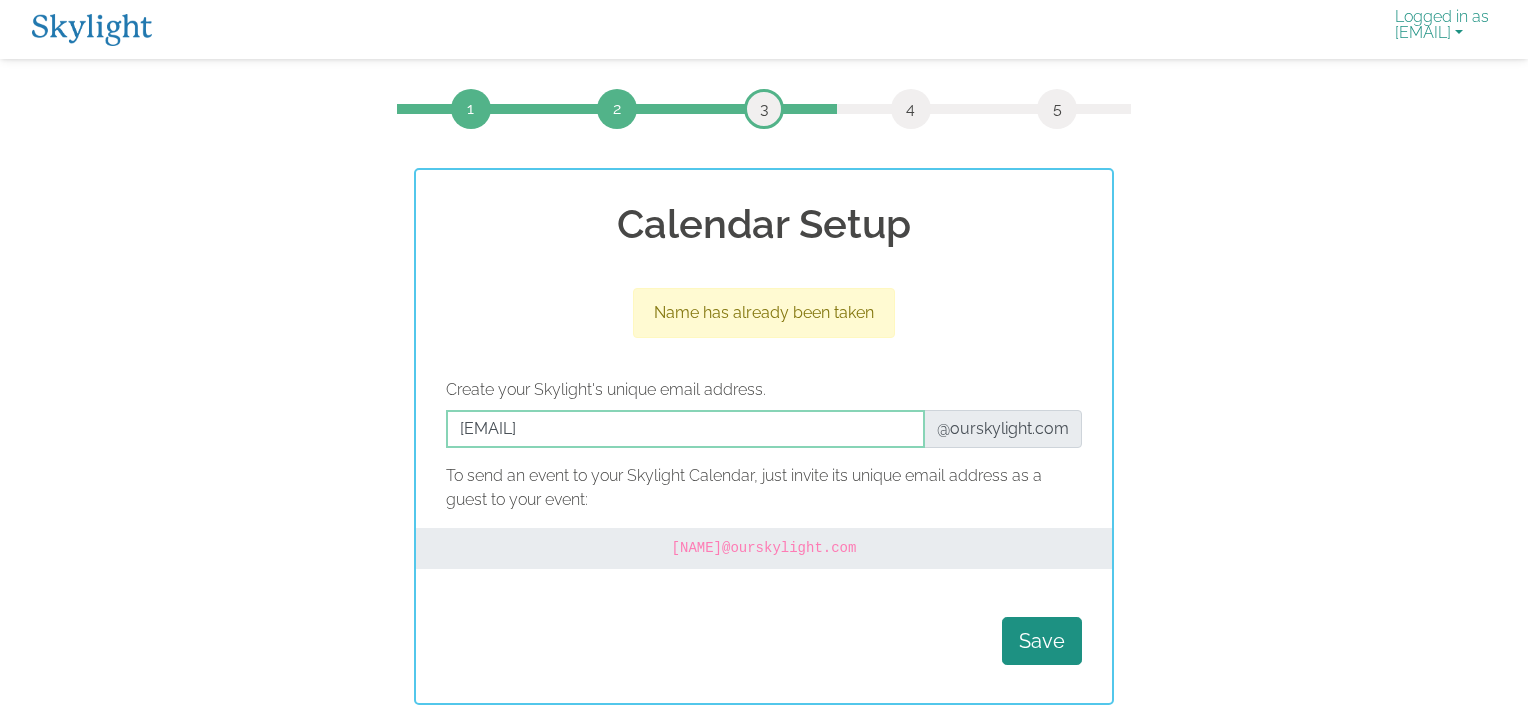 click on "Logged in as [EMAIL]" at bounding box center (1442, 29) 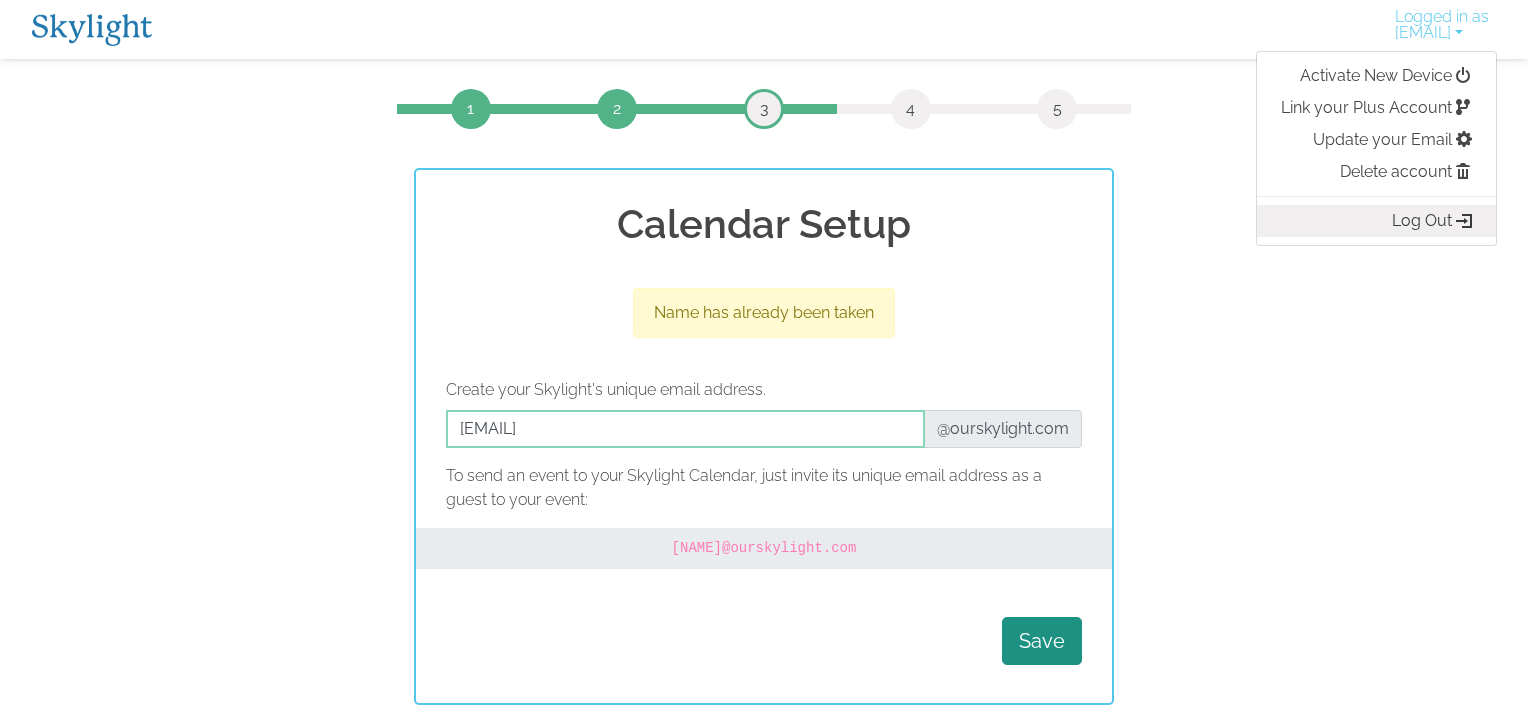 click on "Log Out" at bounding box center [1376, 221] 